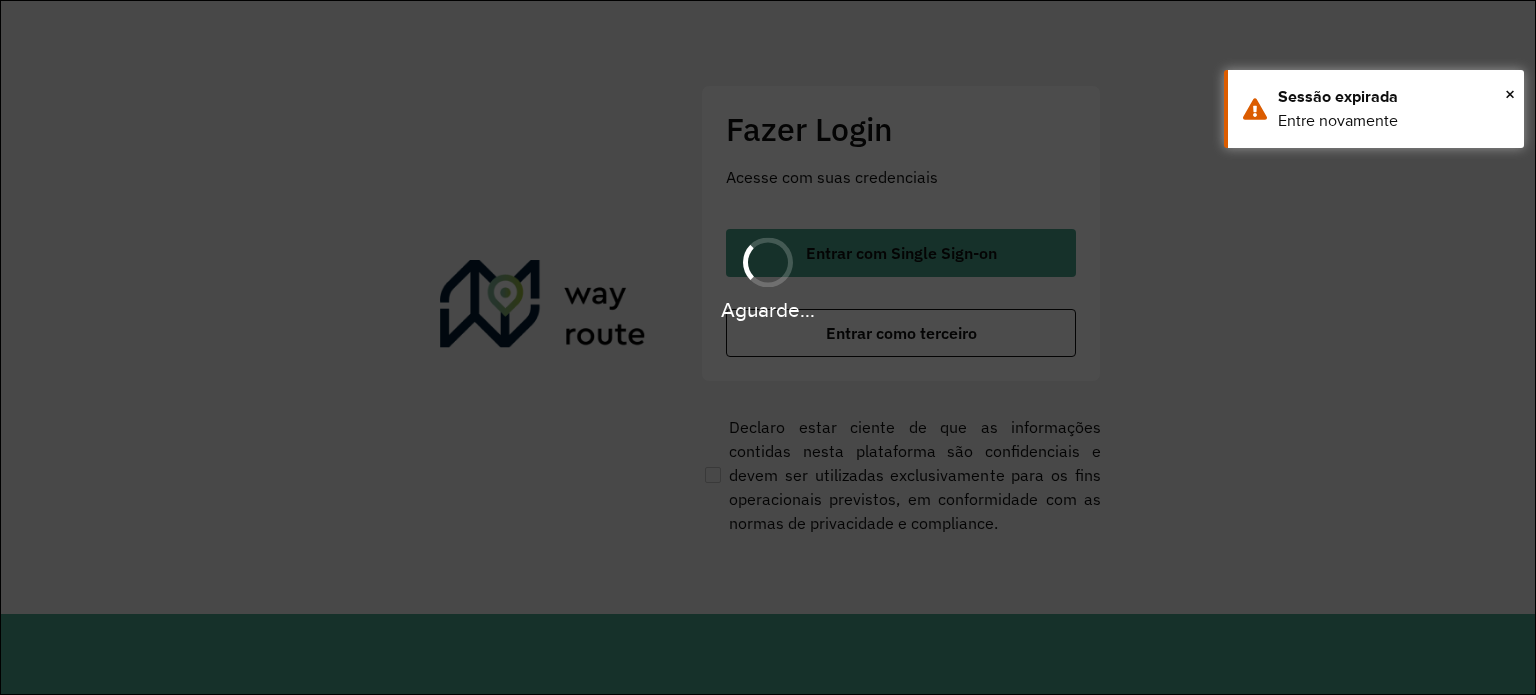 scroll, scrollTop: 0, scrollLeft: 0, axis: both 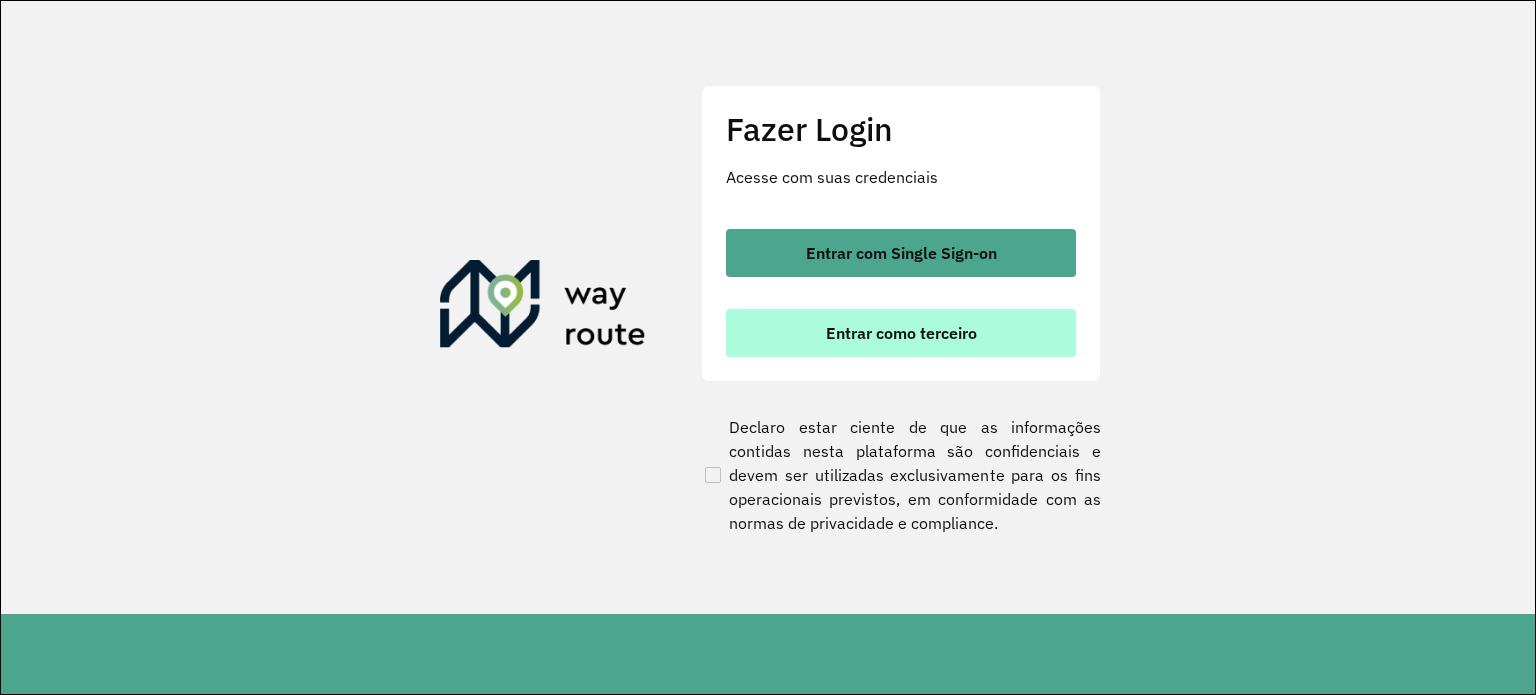 click on "Entrar como terceiro" at bounding box center [901, 333] 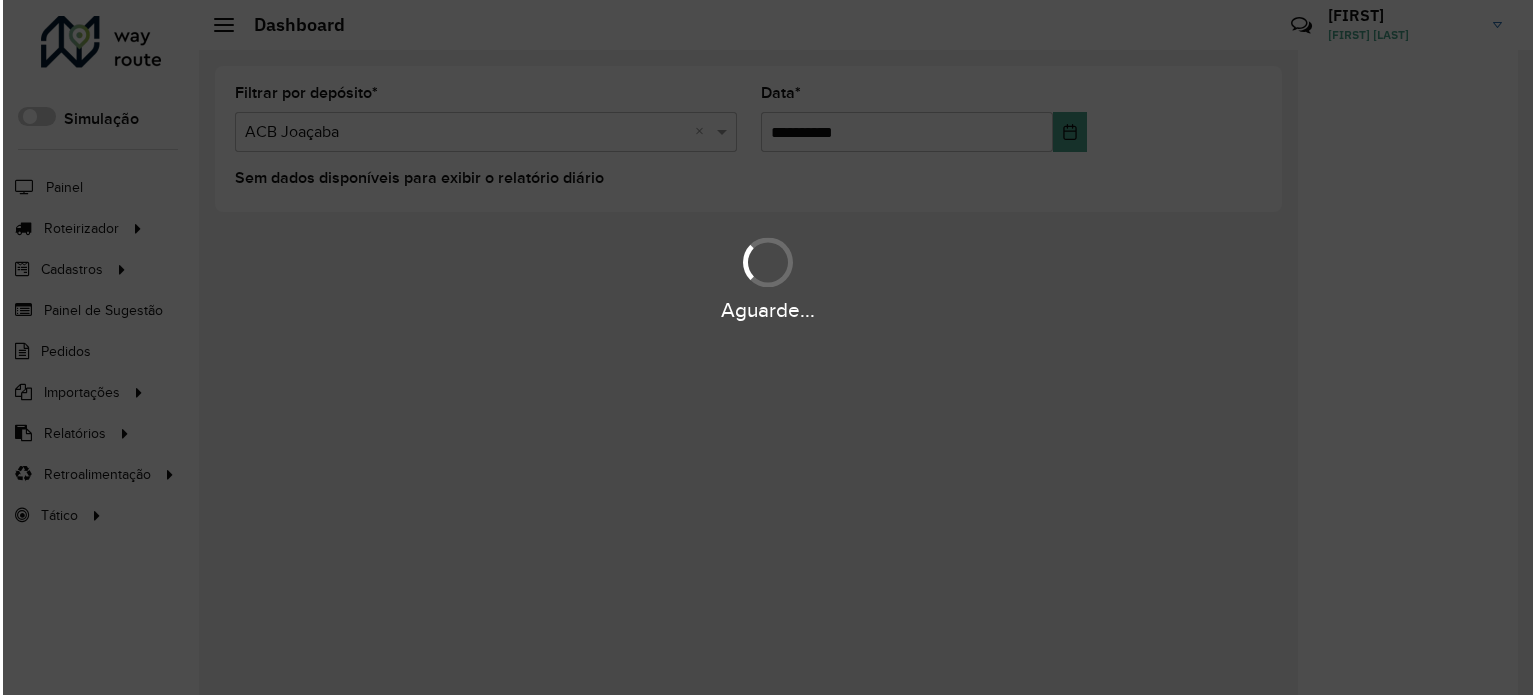 scroll, scrollTop: 0, scrollLeft: 0, axis: both 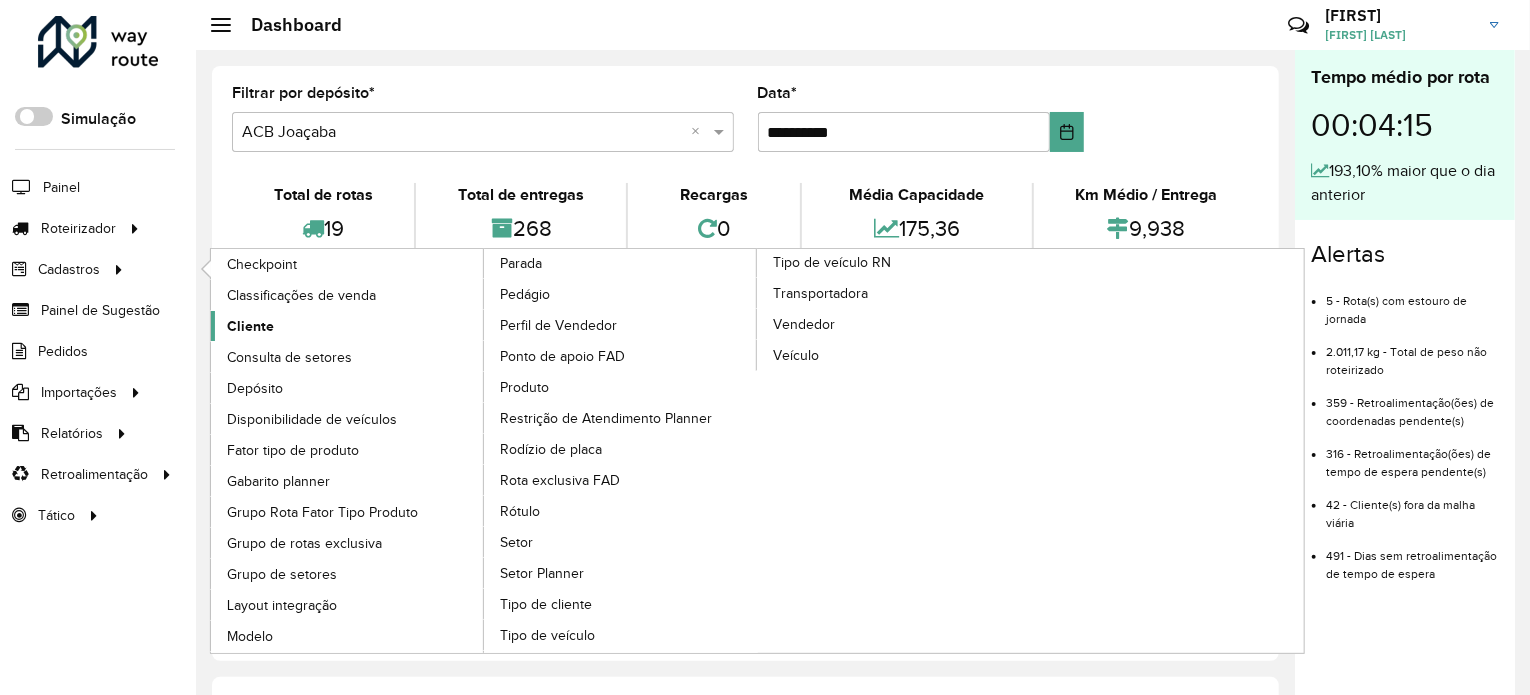 click on "Cliente" 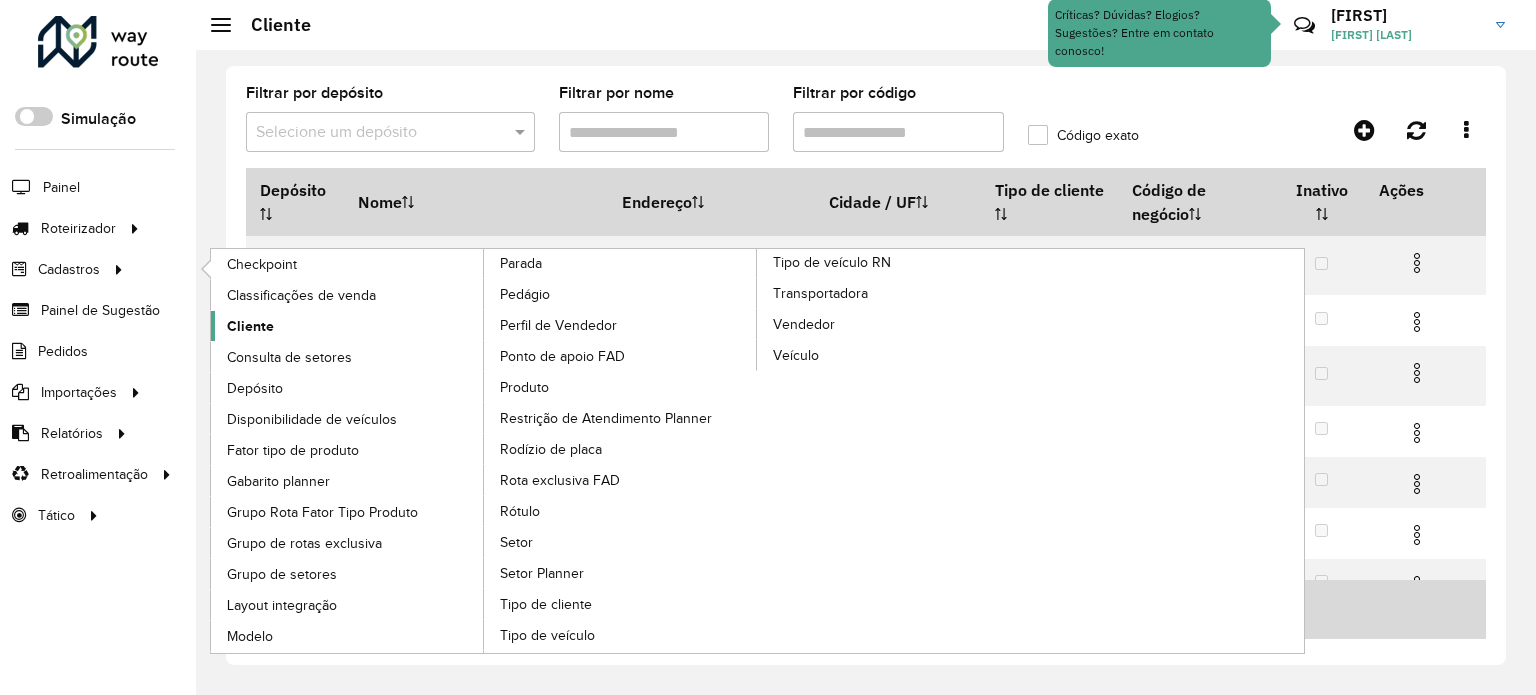click on "Cliente" 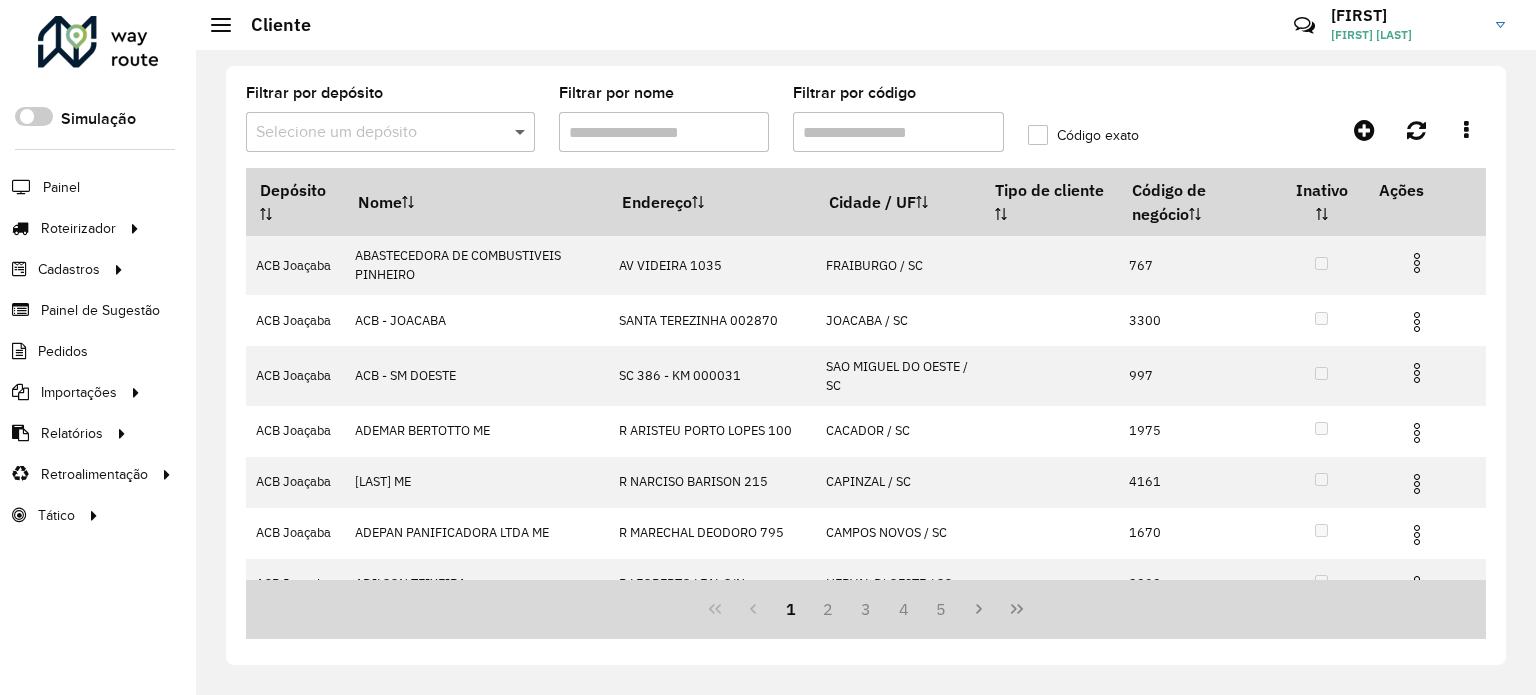 click at bounding box center [522, 132] 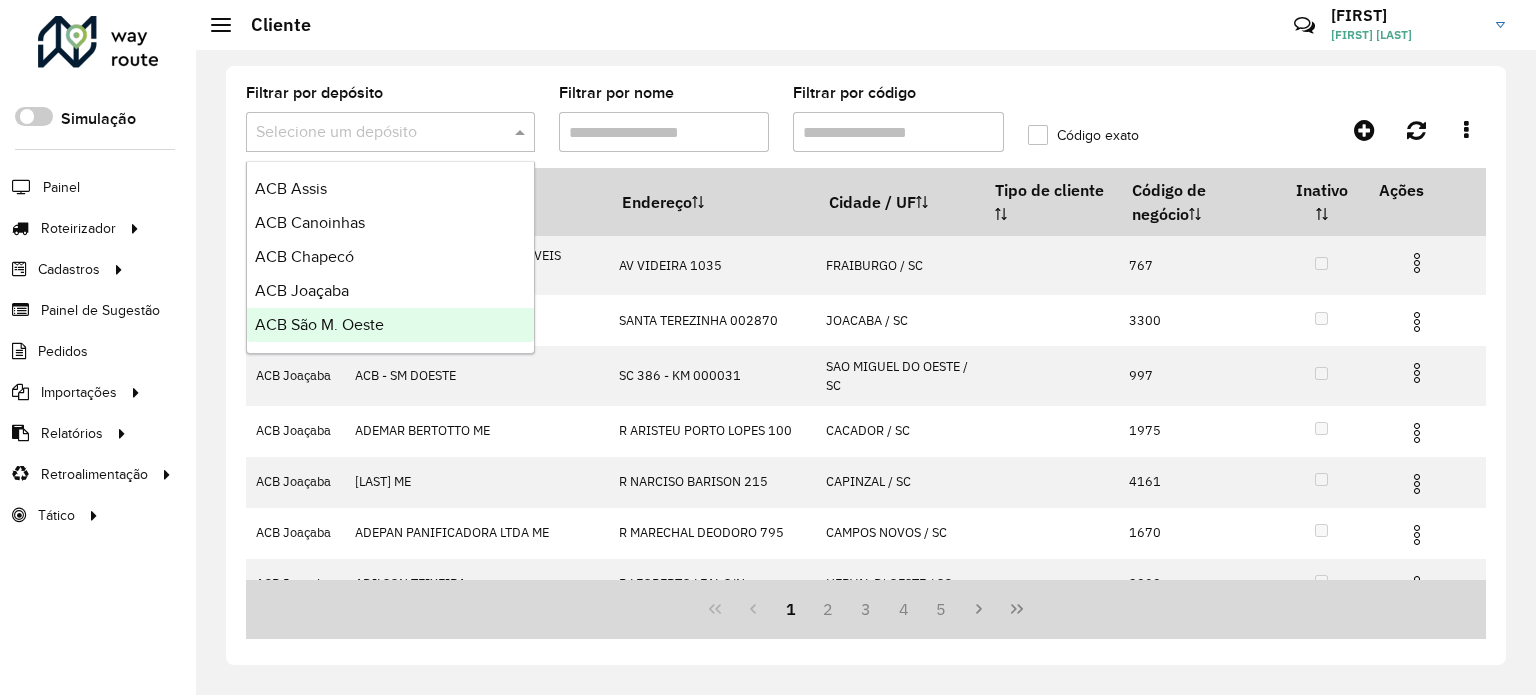 click on "ACB São M. Oeste" at bounding box center [319, 324] 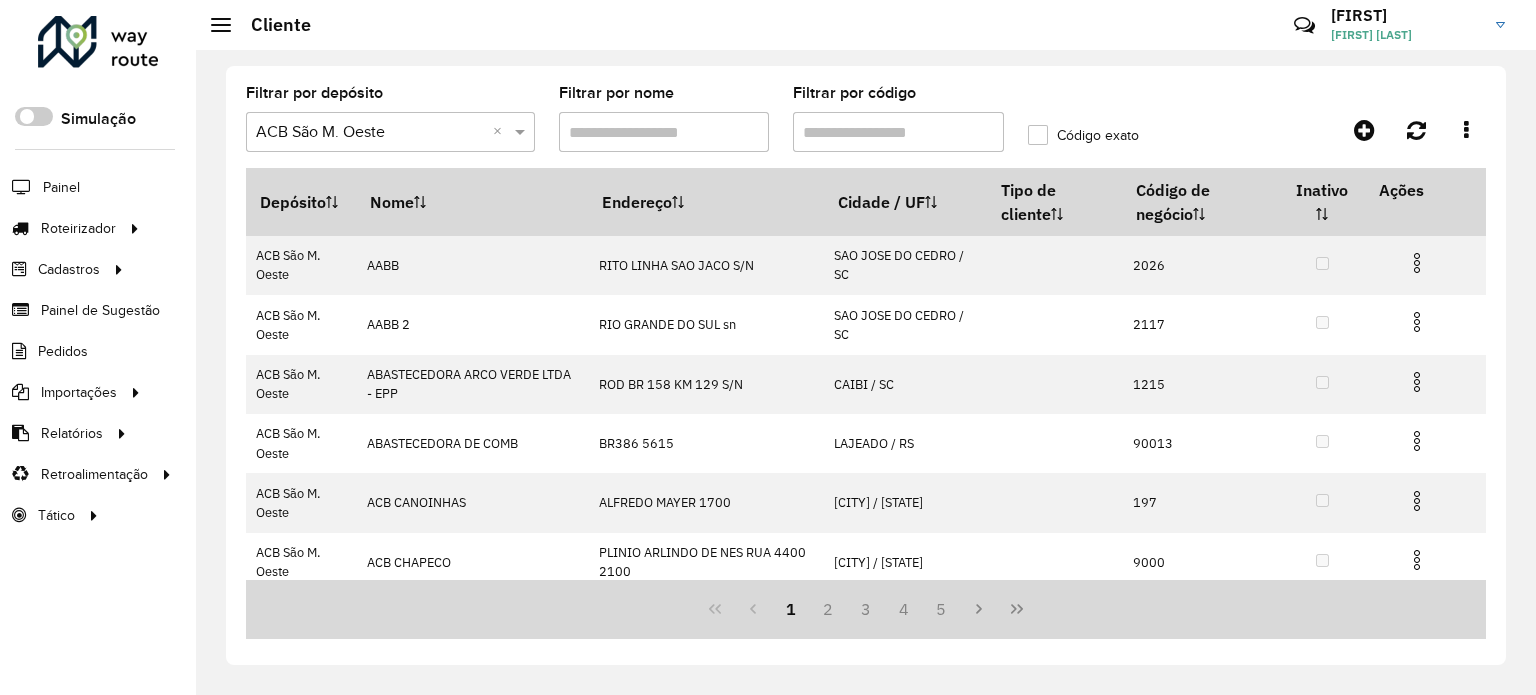 click on "Filtrar por código" at bounding box center (898, 132) 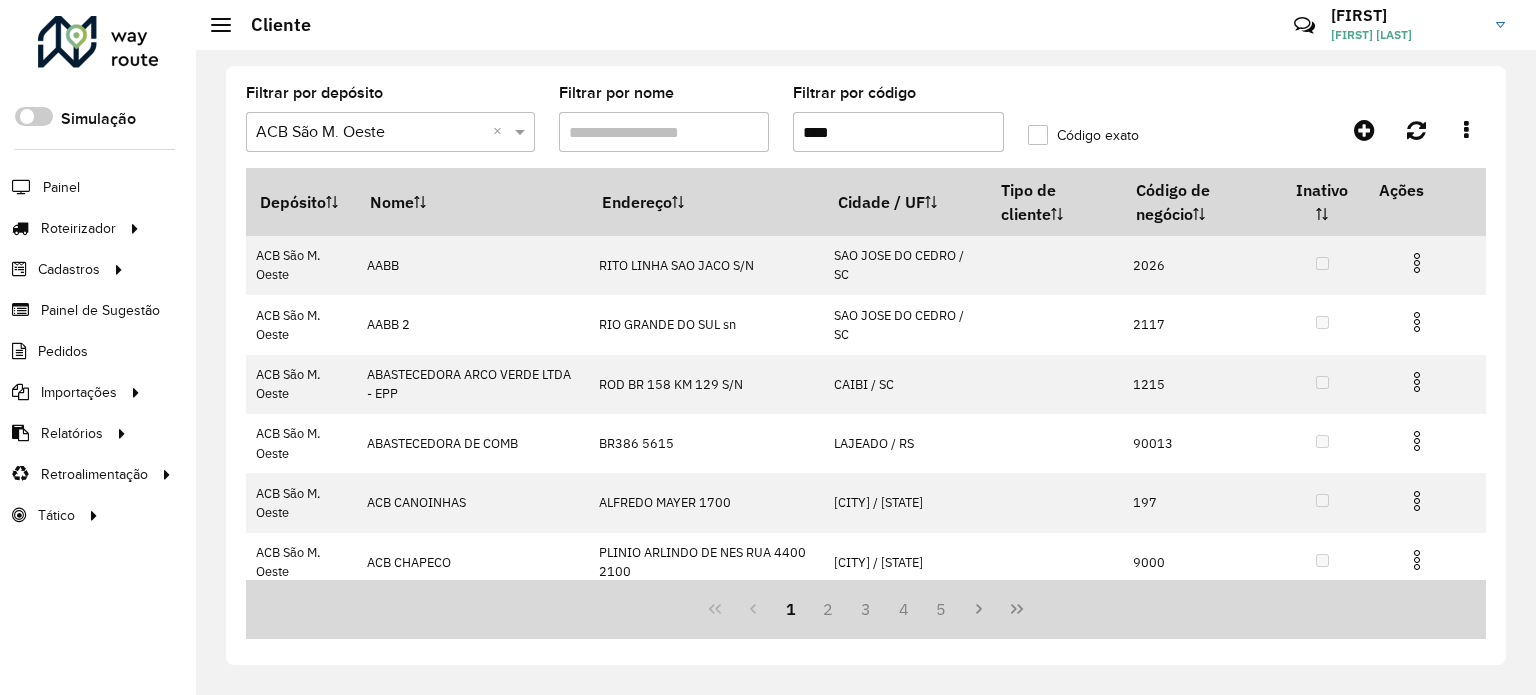 click on "****" at bounding box center [898, 132] 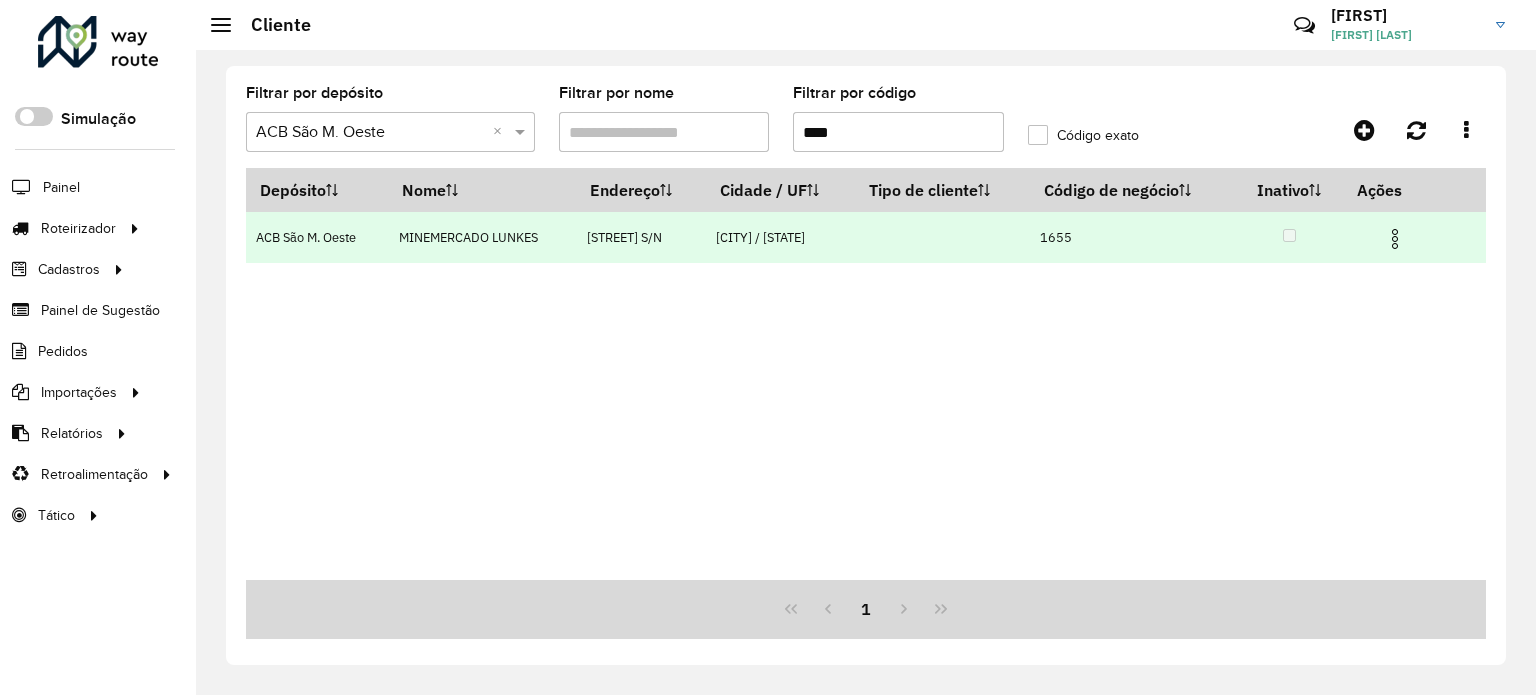 type on "****" 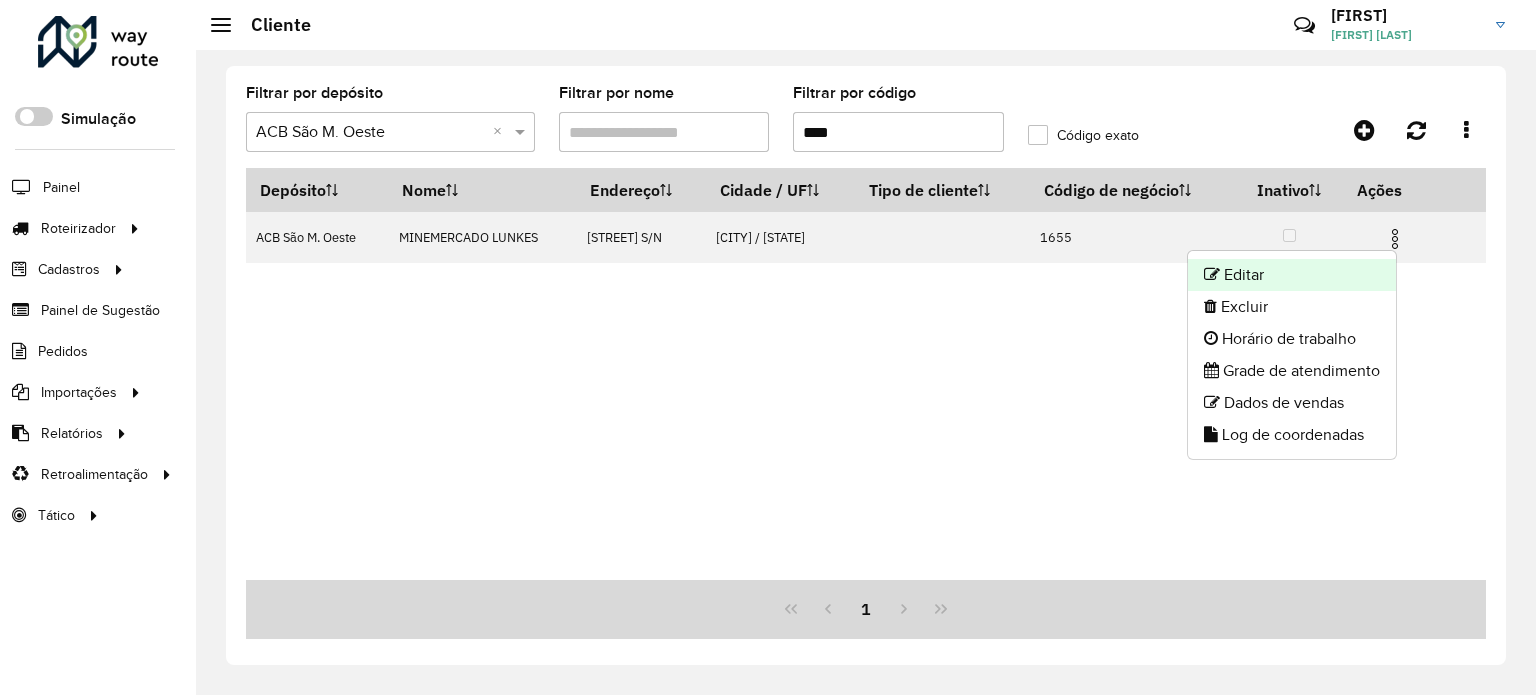 click on "Editar" 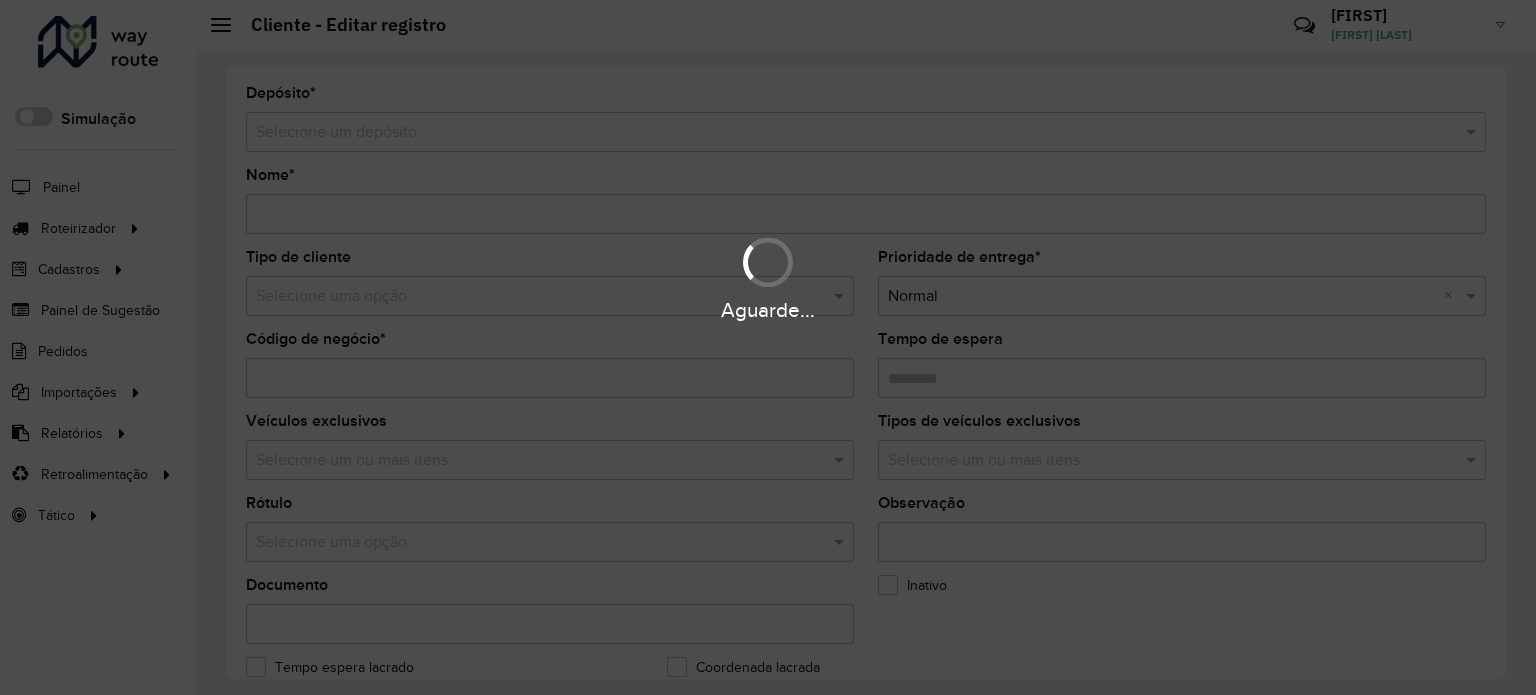 type on "**********" 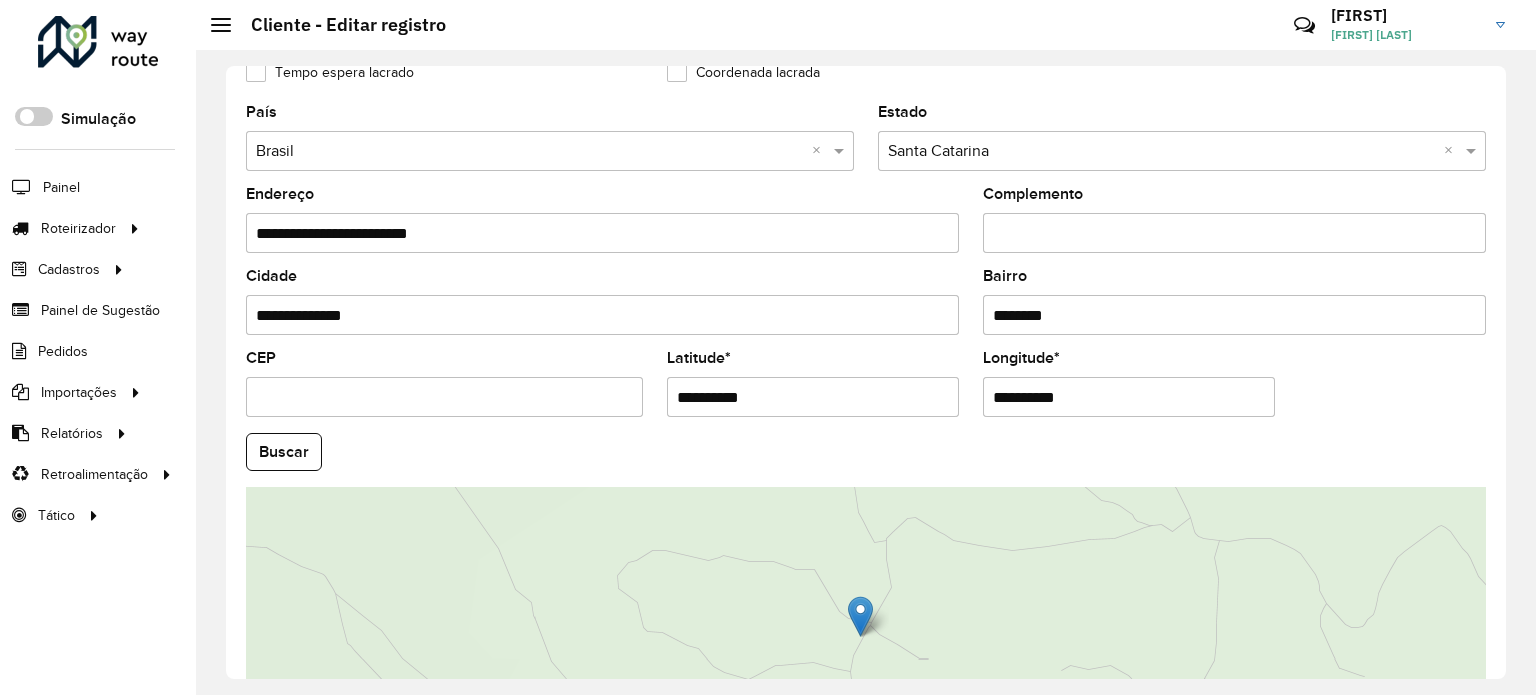 scroll, scrollTop: 784, scrollLeft: 0, axis: vertical 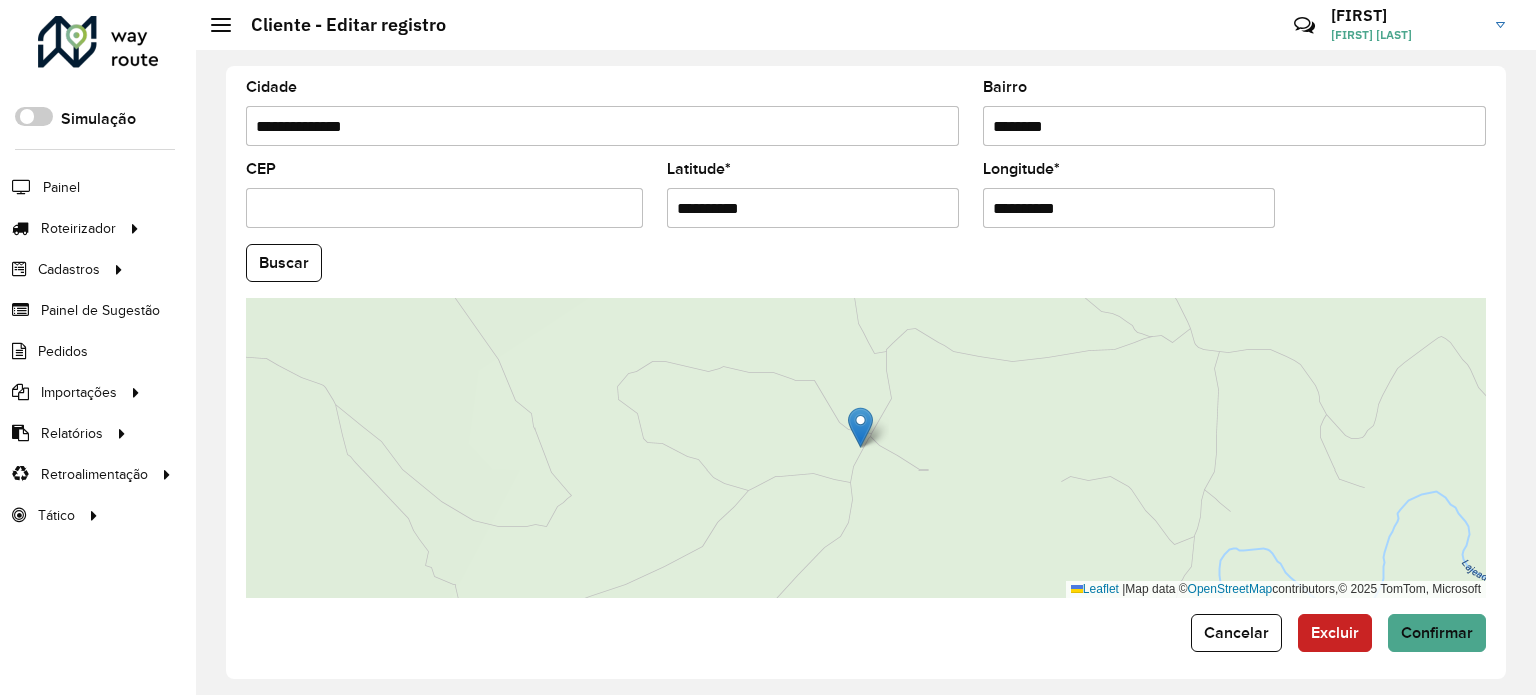 drag, startPoint x: 824, startPoint y: 201, endPoint x: 587, endPoint y: 207, distance: 237.07594 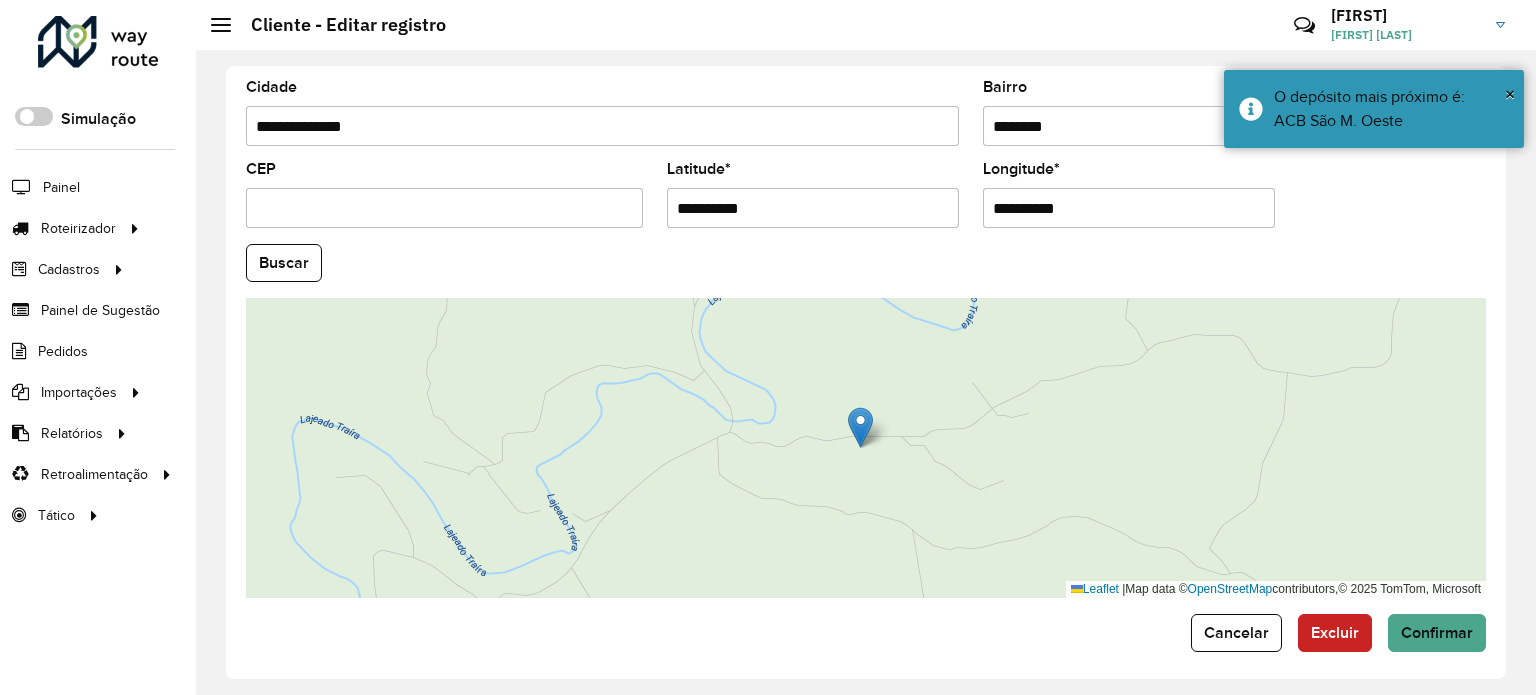 drag, startPoint x: 1100, startPoint y: 204, endPoint x: 939, endPoint y: 197, distance: 161.1521 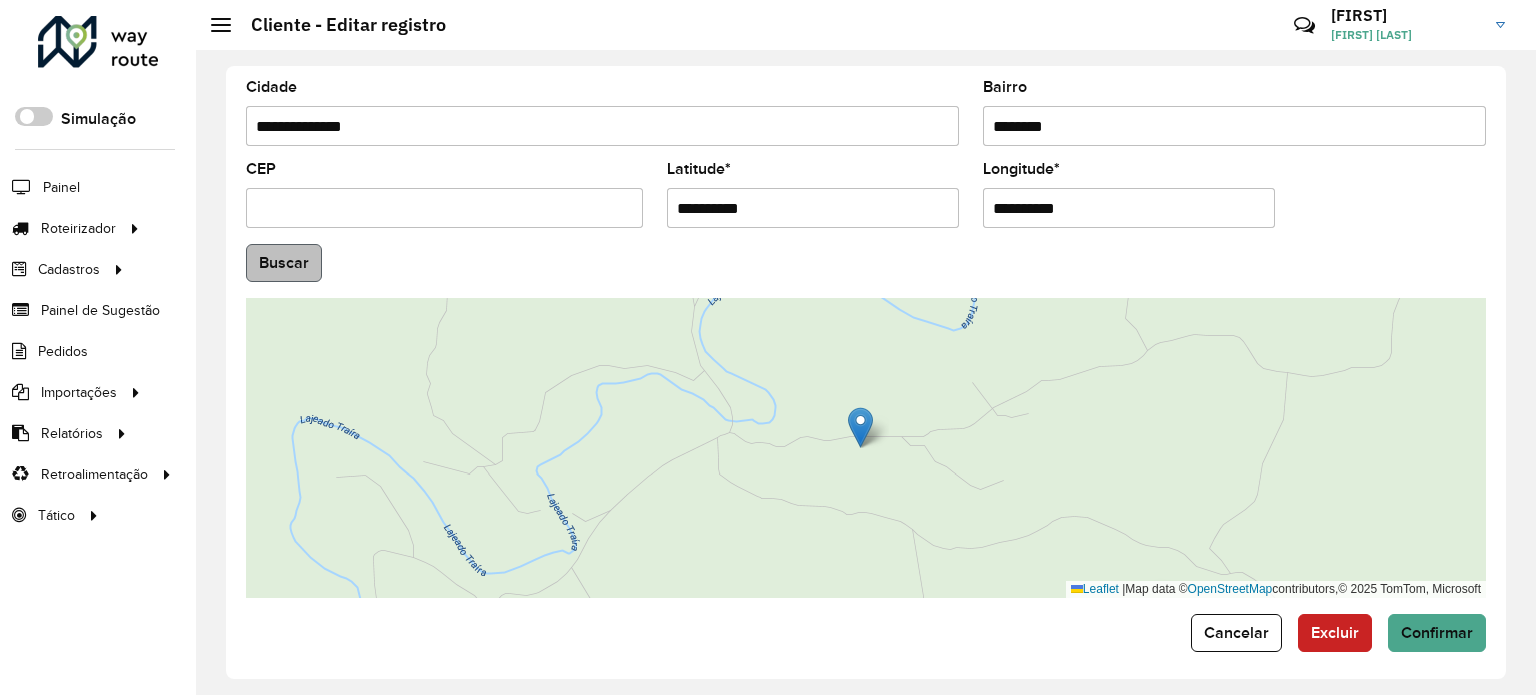 type on "**********" 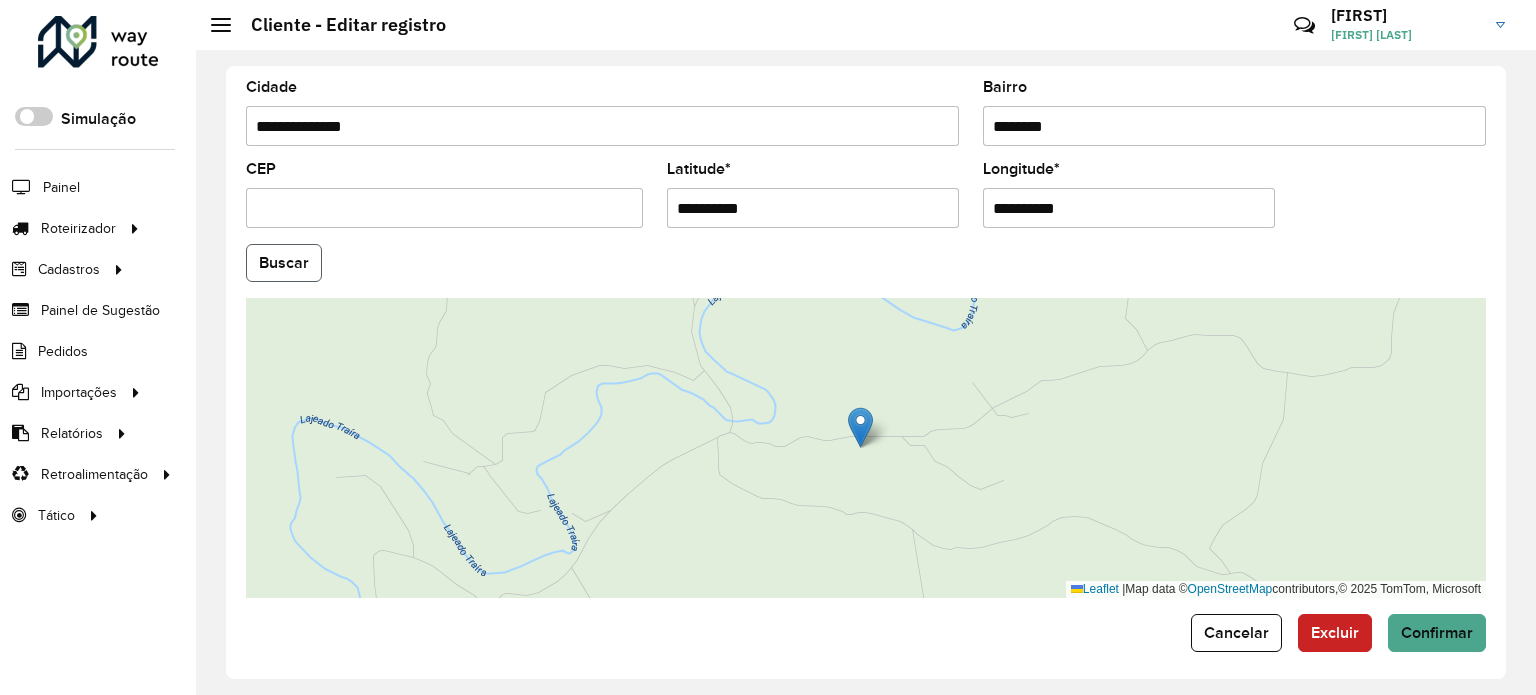 click on "Aguarde...  Pop-up bloqueado!  Seu navegador bloqueou automáticamente a abertura de uma nova janela.   Acesse as configurações e adicione o endereço do sistema a lista de permissão.   Fechar  Roteirizador AmbevTech Simulação Painel Roteirizador Entregas Vendas Cadastros Checkpoint Classificações de venda Cliente Consulta de setores Depósito Disponibilidade de veículos Fator tipo de produto Gabarito planner Grupo Rota Fator Tipo Produto Grupo de rotas exclusiva Grupo de setores Layout integração Modelo Parada Pedágio Perfil de Vendedor Ponto de apoio FAD Produto Restrição de Atendimento Planner Rodízio de placa Rota exclusiva FAD Rótulo Setor Setor Planner Tipo de cliente Tipo de veículo Tipo de veículo RN Transportadora Vendedor Veículo Painel de Sugestão Pedidos Importações Classificação e volume de venda Clientes Fator tipo produto Gabarito planner Grade de atendimento Janela de atendimento Localização Pedidos Restrição de Atendimento Planner Tempo de espera Vendedor Veículos" at bounding box center (768, 347) 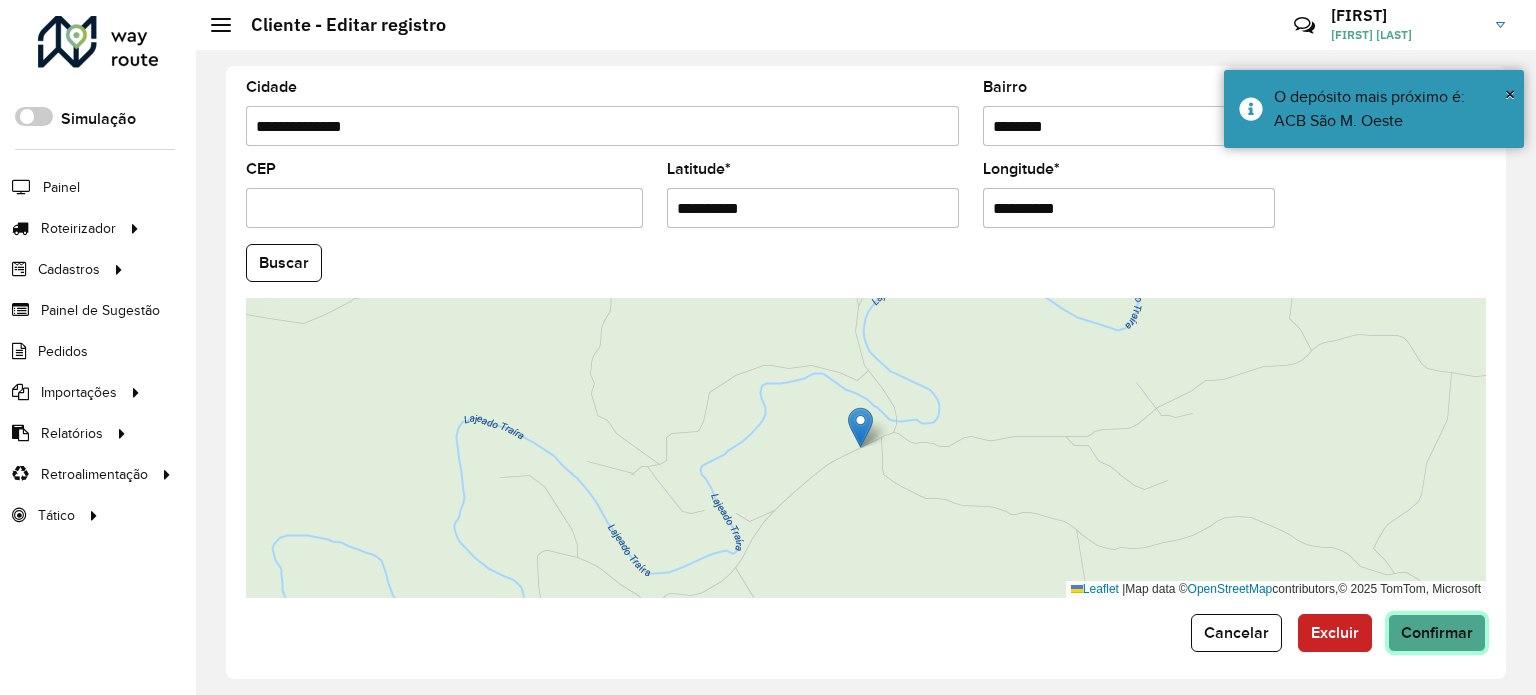 click on "Confirmar" 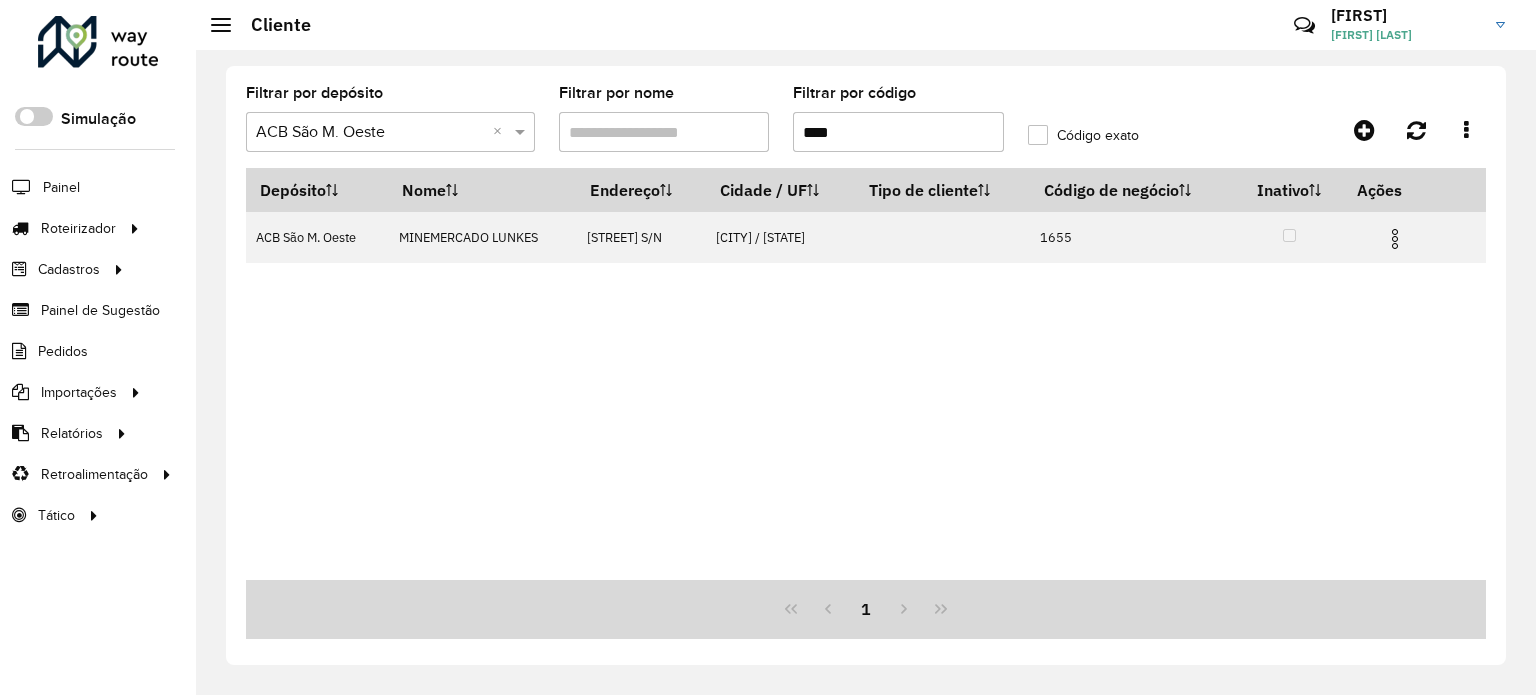 drag, startPoint x: 820, startPoint y: 131, endPoint x: 764, endPoint y: 116, distance: 57.974133 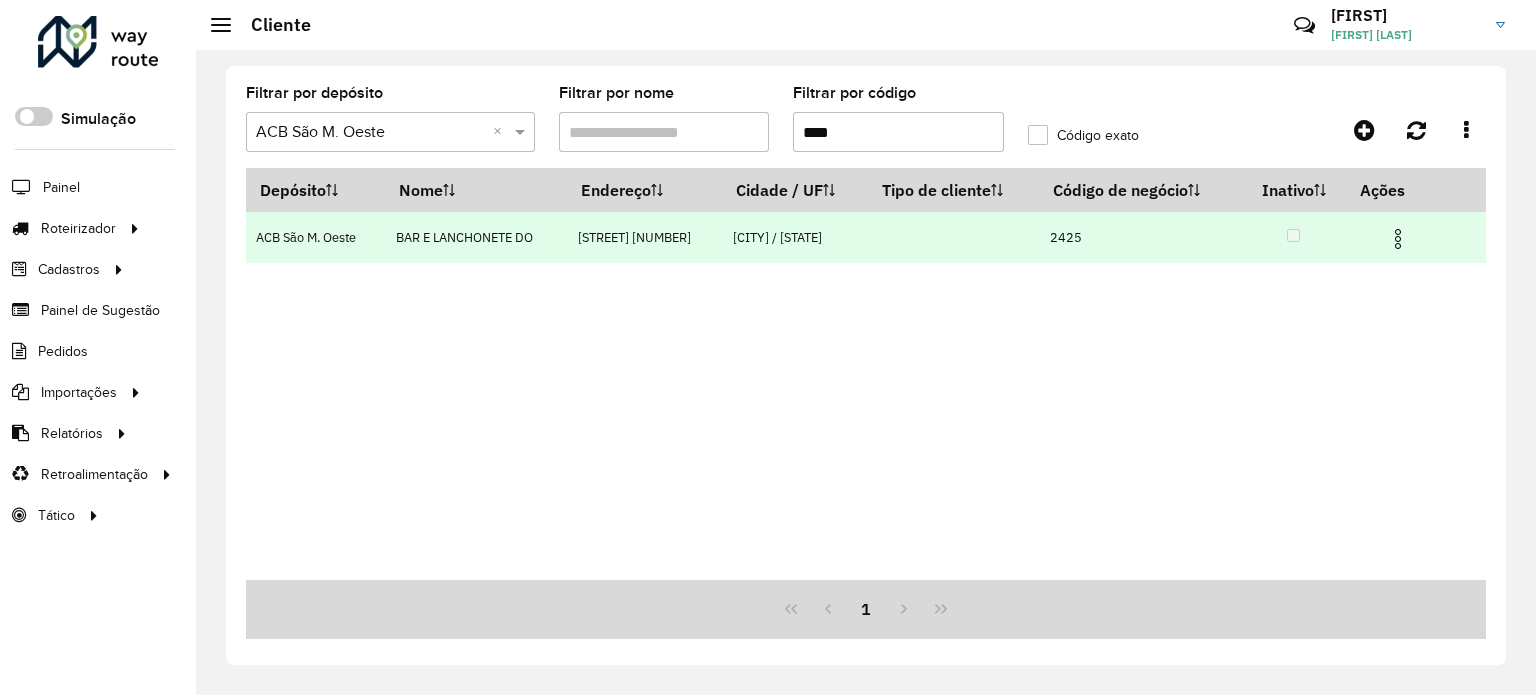 click at bounding box center [1398, 239] 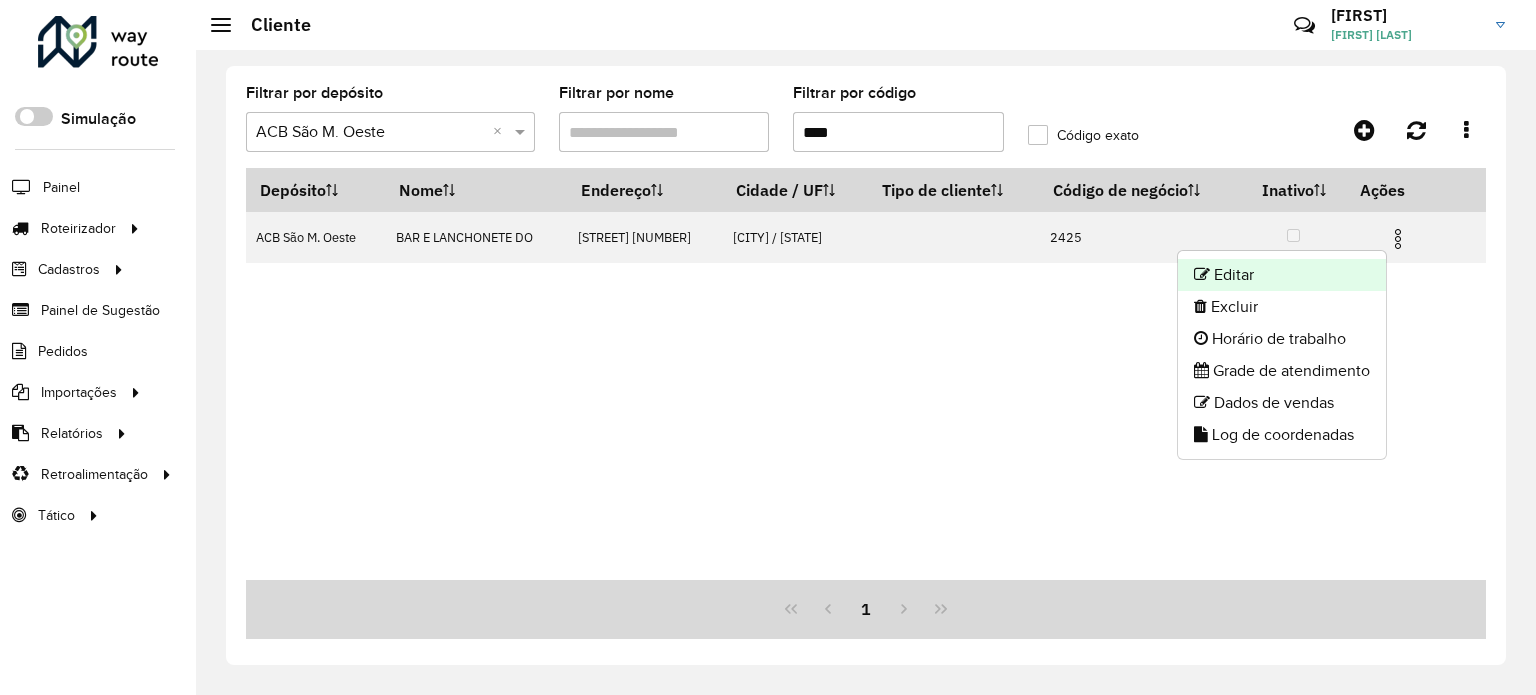 click on "Editar" 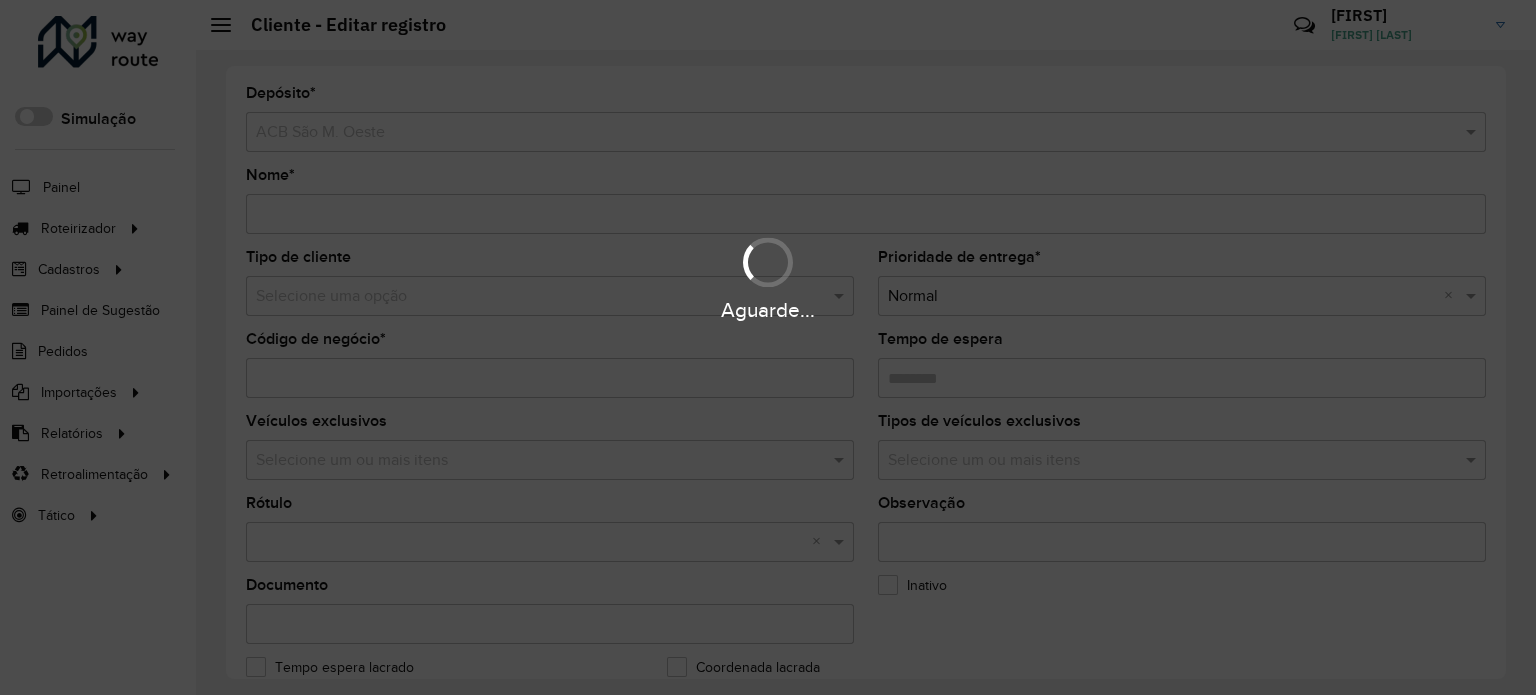 type on "**********" 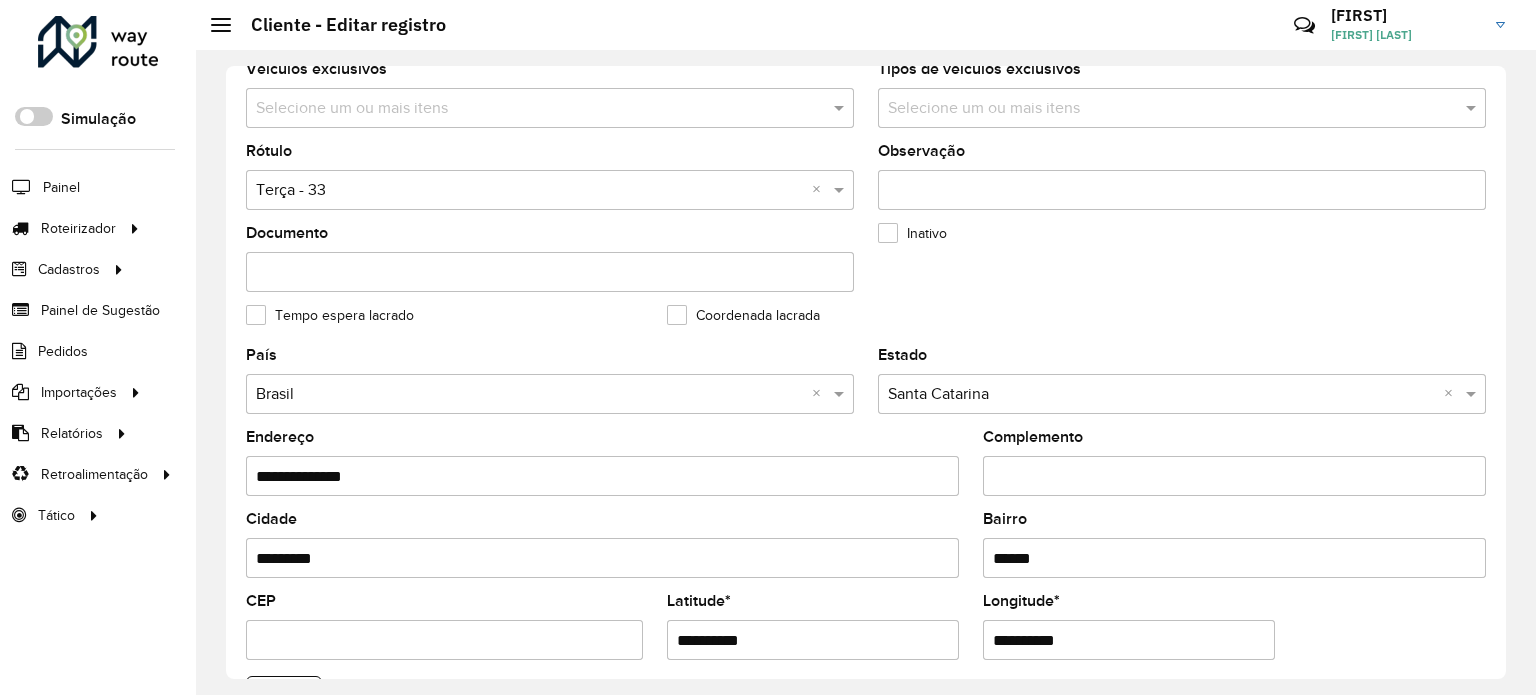 scroll, scrollTop: 400, scrollLeft: 0, axis: vertical 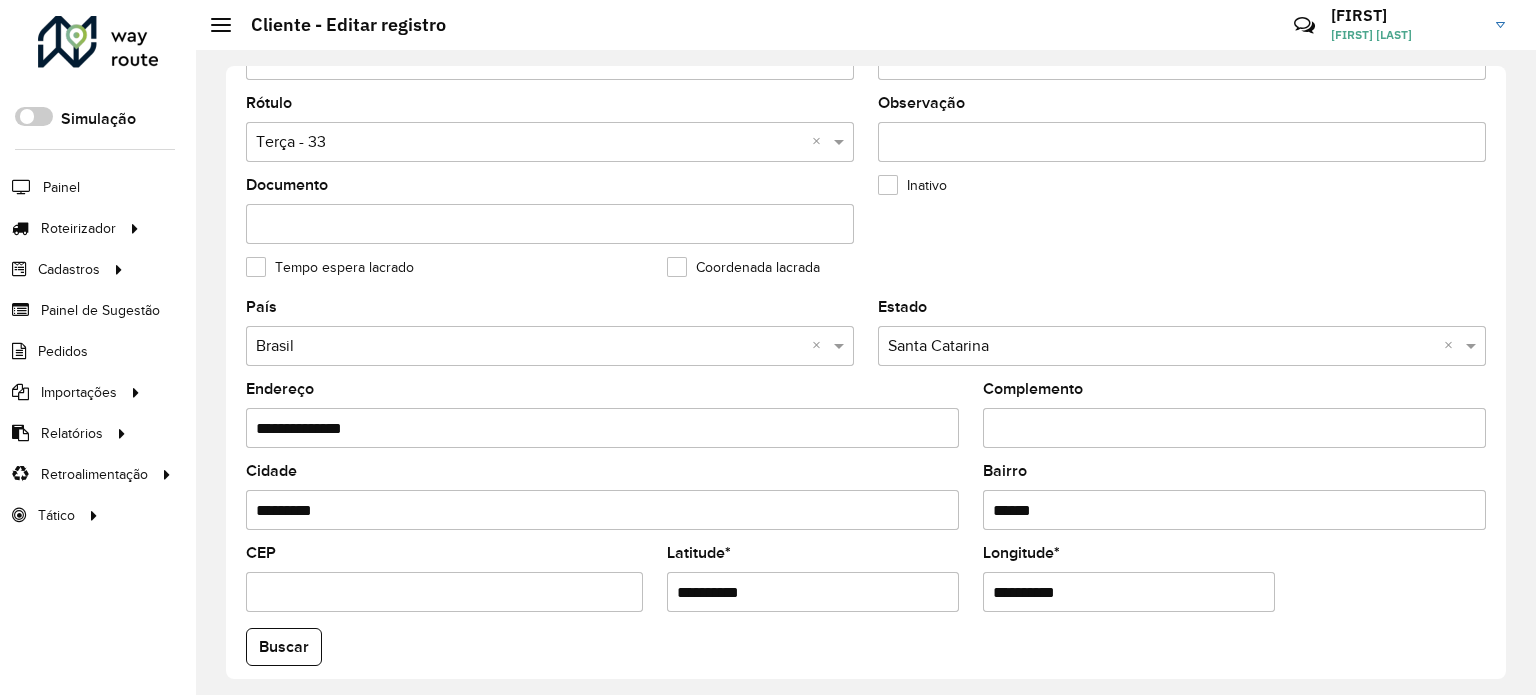 drag, startPoint x: 760, startPoint y: 599, endPoint x: 573, endPoint y: 605, distance: 187.09624 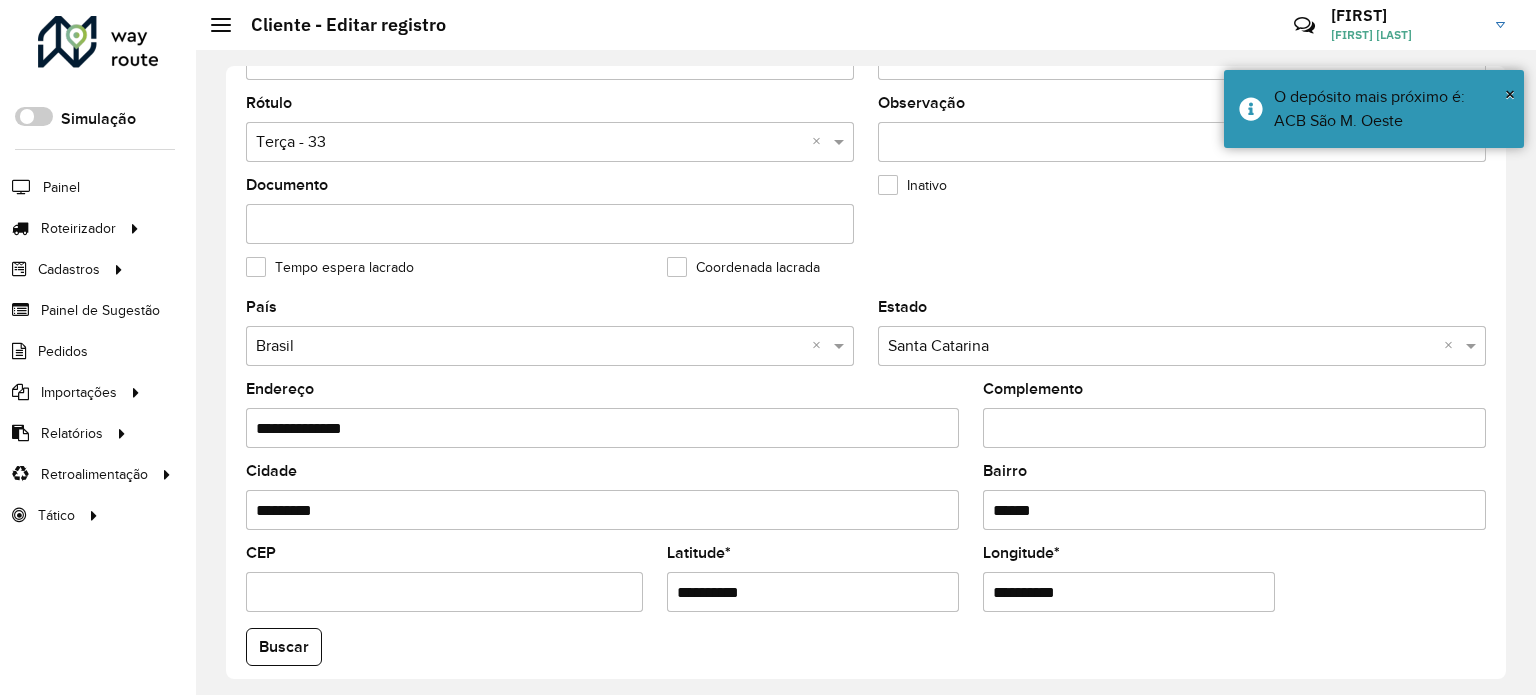 drag, startPoint x: 1104, startPoint y: 573, endPoint x: 916, endPoint y: 601, distance: 190.07367 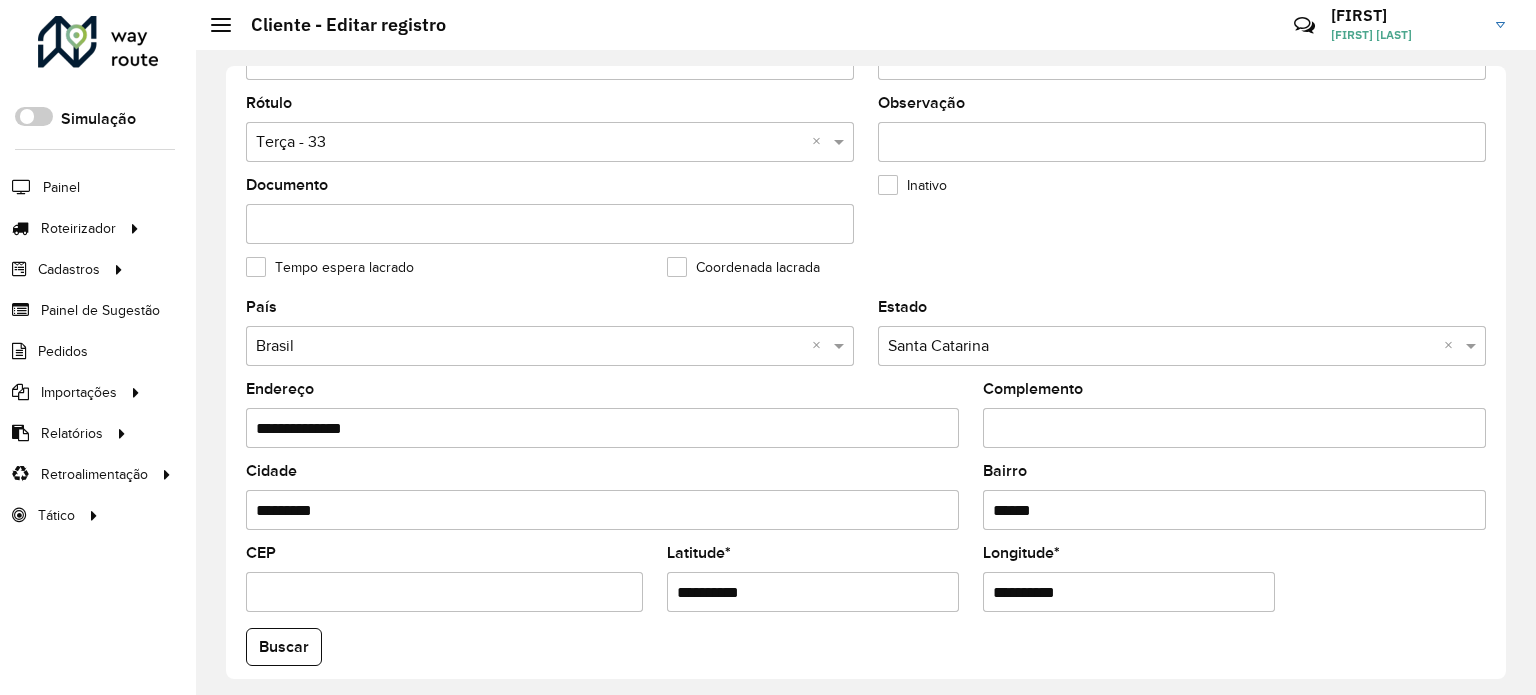 paste 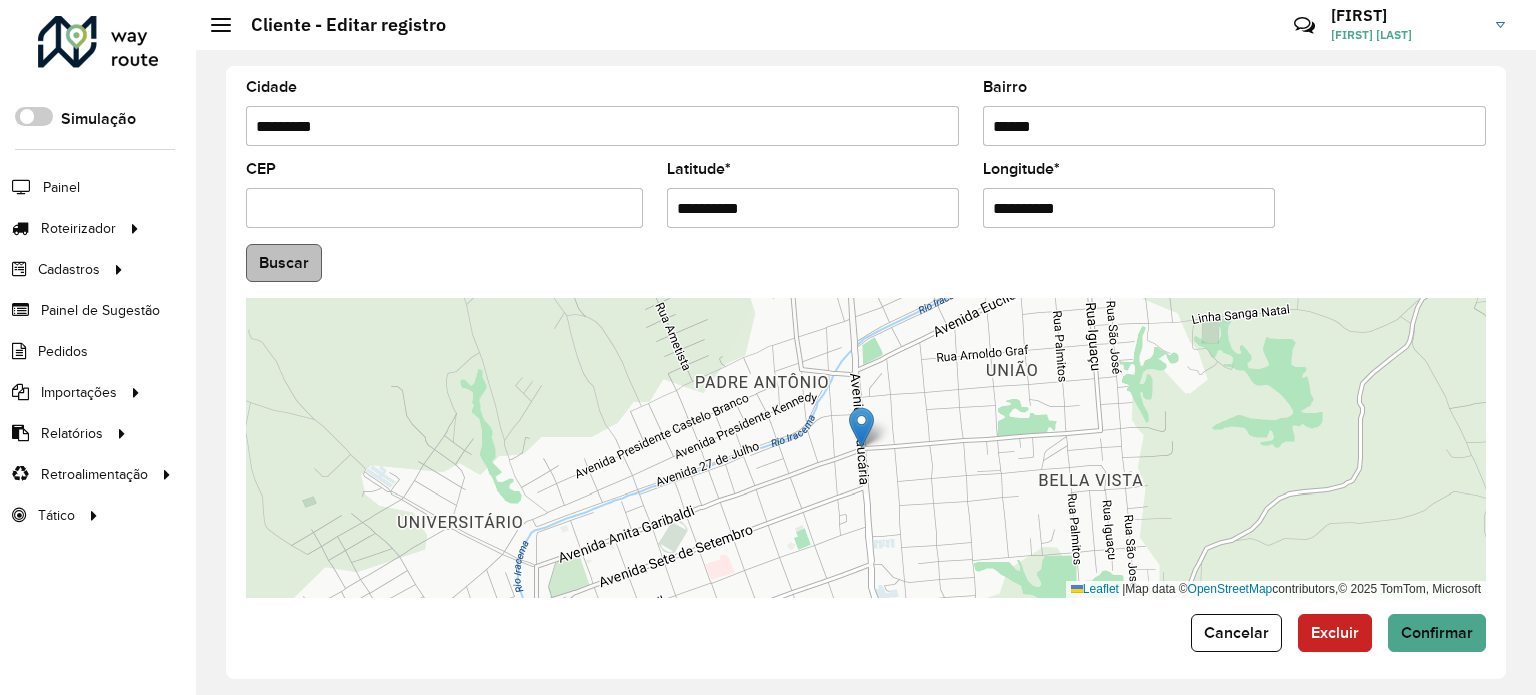 type on "**********" 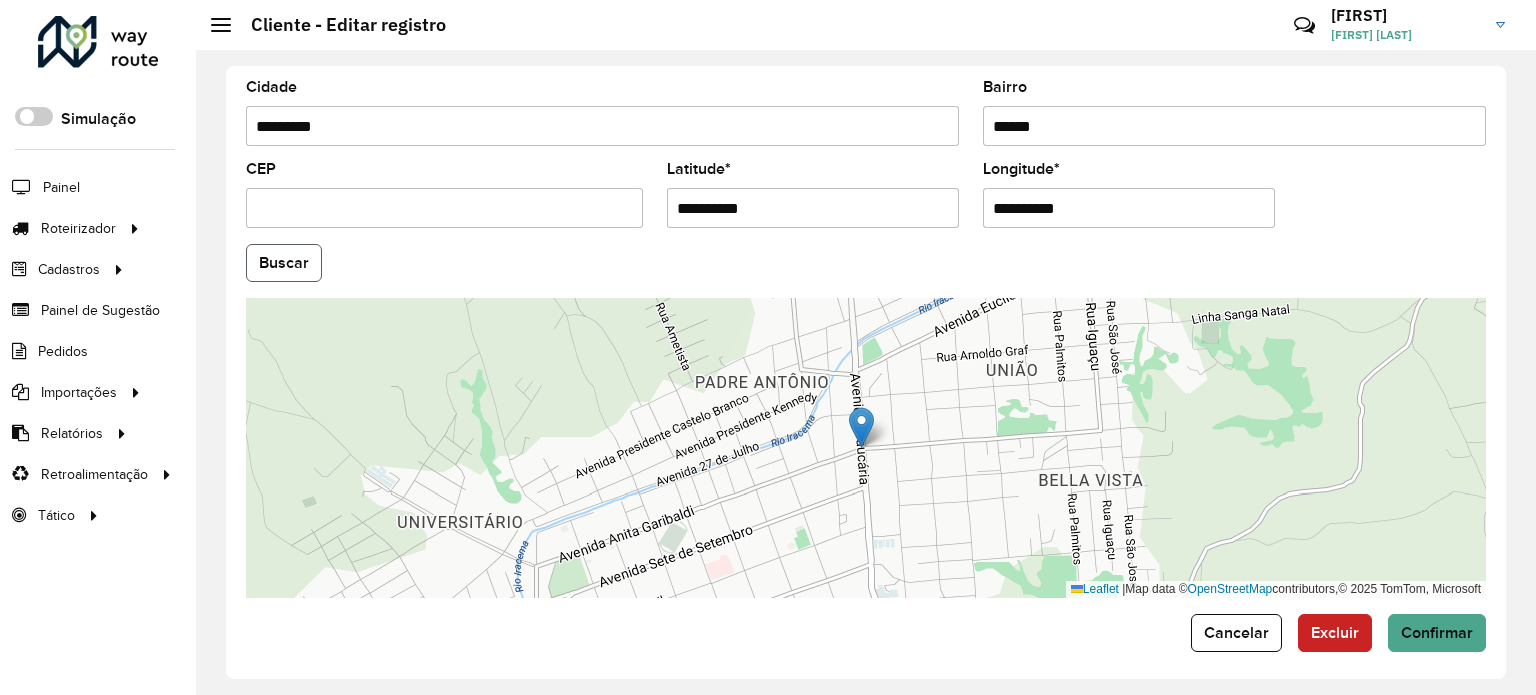 click on "Buscar" 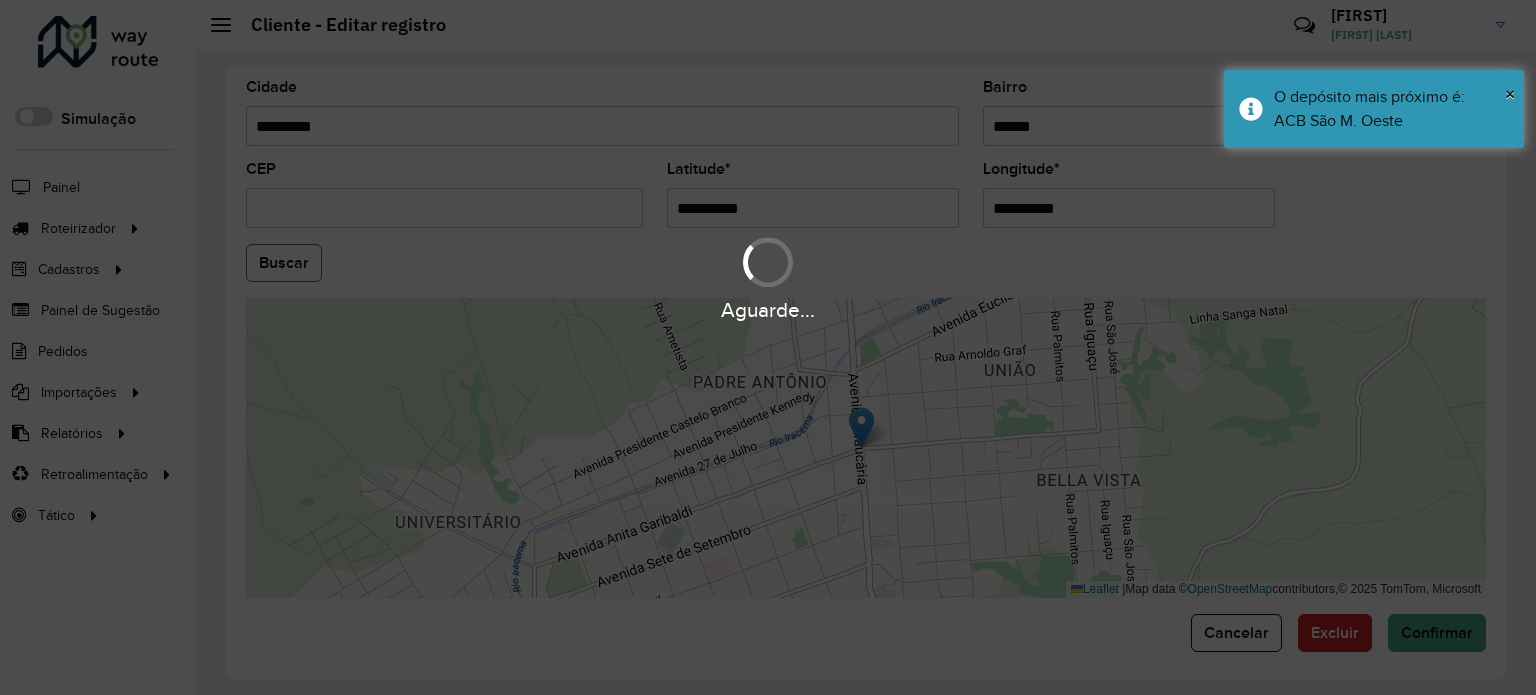 type on "**********" 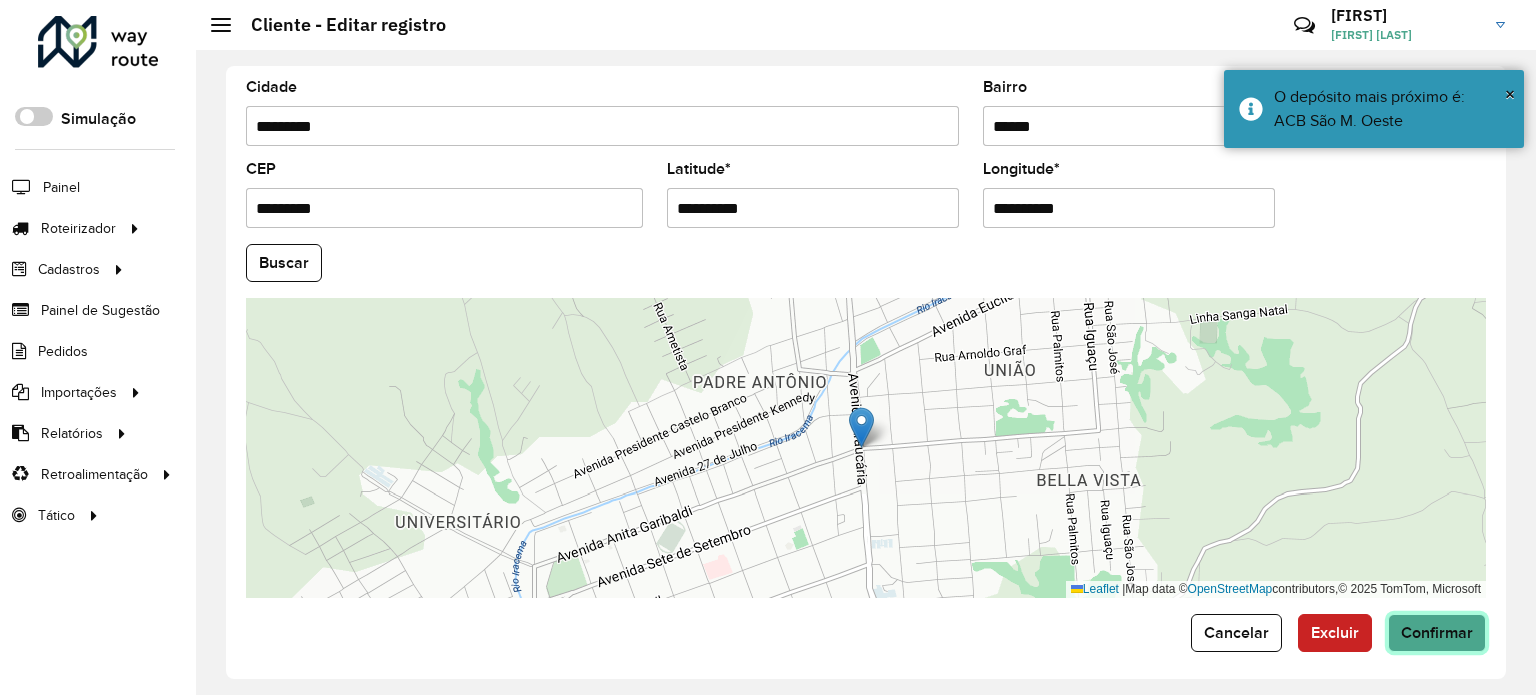 click on "Confirmar" 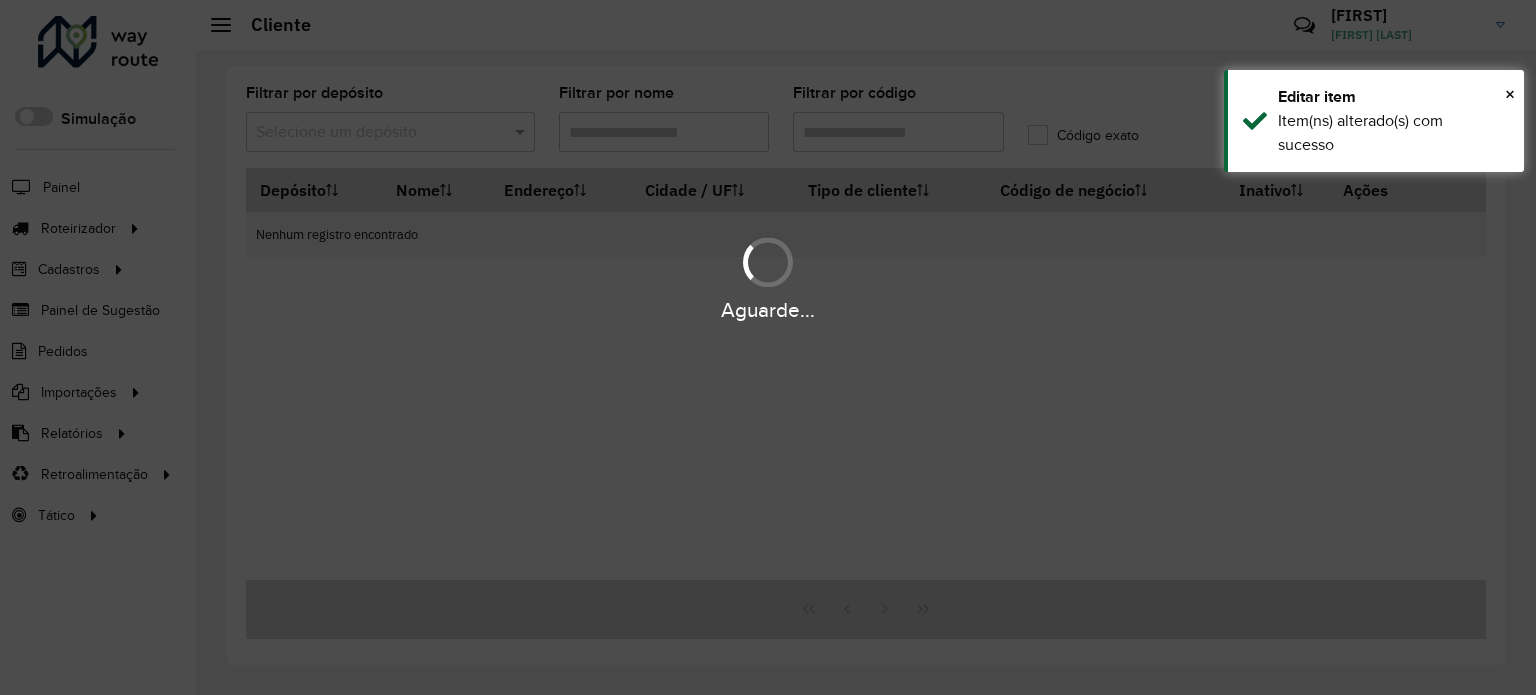 type on "****" 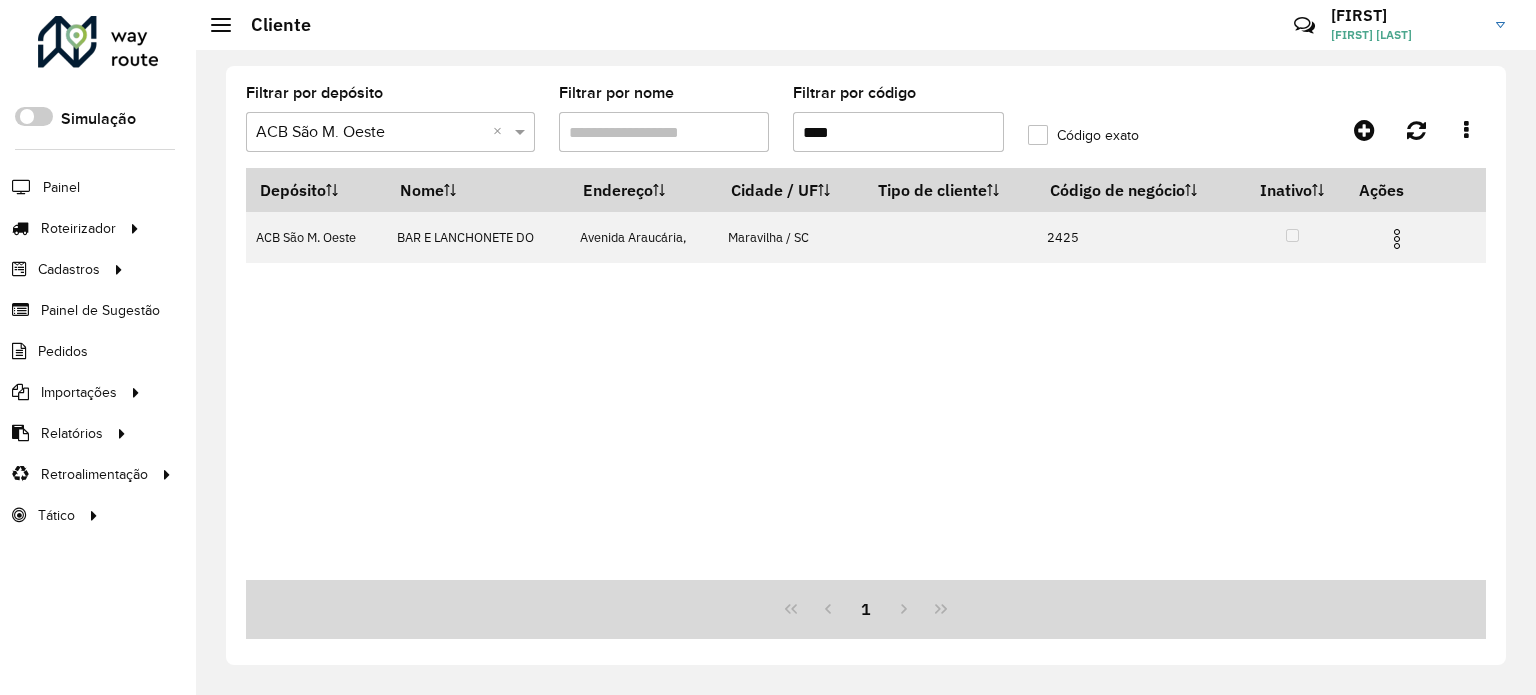 click on "Depósito Nome Endereço Cidade / UF Tipo de cliente Código de negócio Inativo Ações ACB São M. Oeste BAR E LANCHONETE DO Avenida Araucária, Maravilha / SC 2425" at bounding box center (866, 374) 